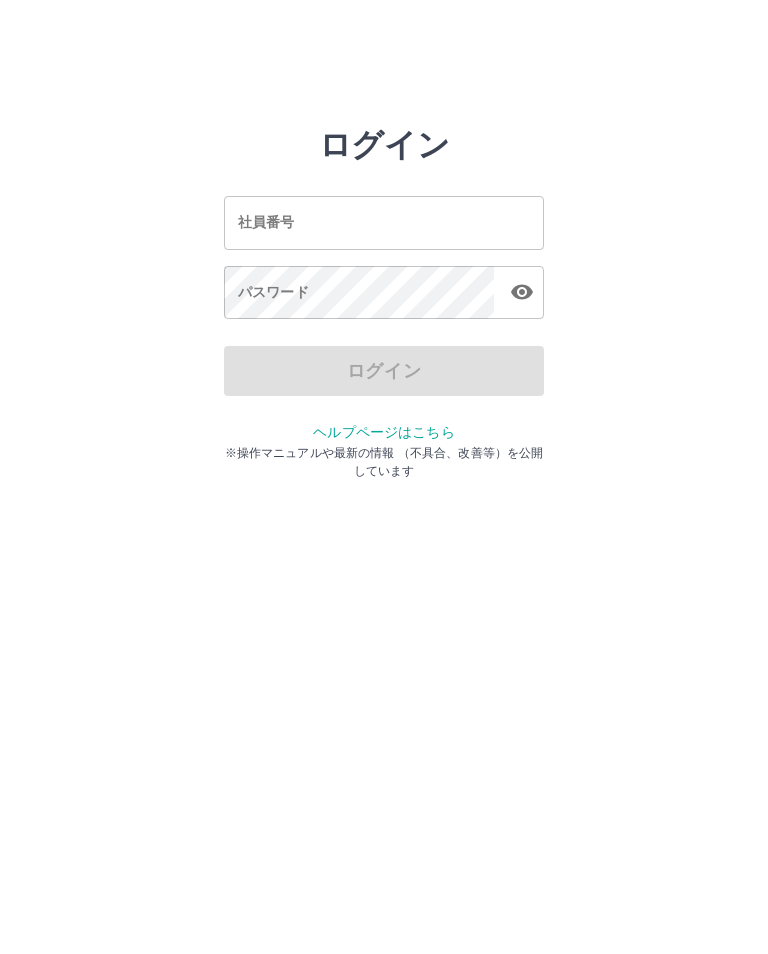 scroll, scrollTop: 0, scrollLeft: 0, axis: both 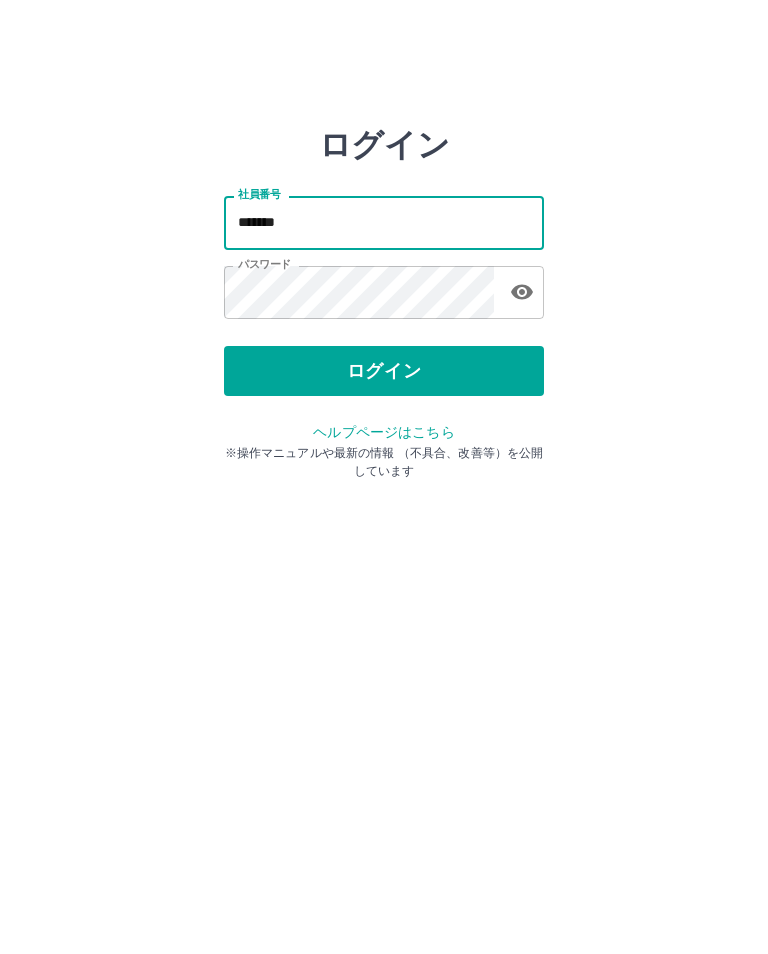 type on "*******" 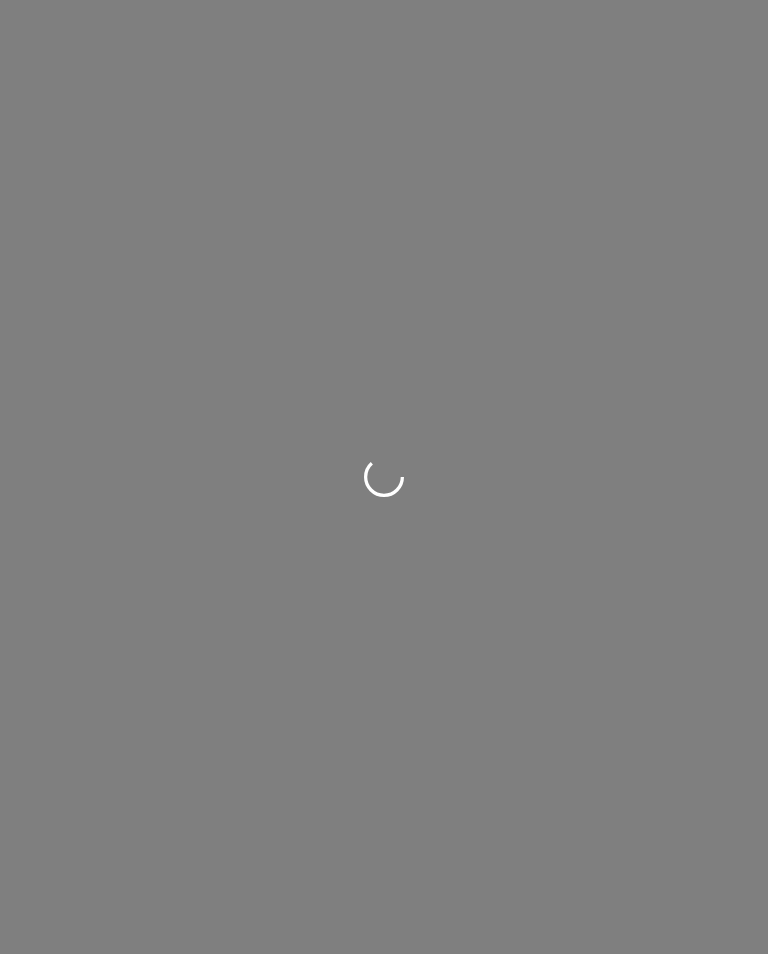 scroll, scrollTop: 0, scrollLeft: 0, axis: both 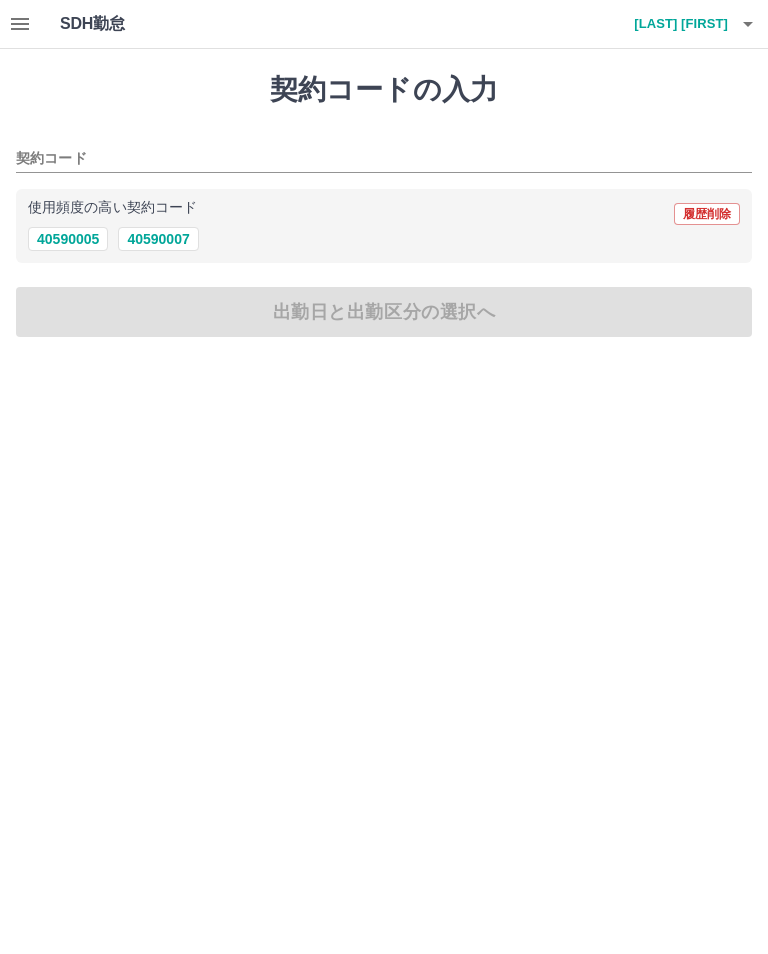 click on "40590007" at bounding box center (158, 239) 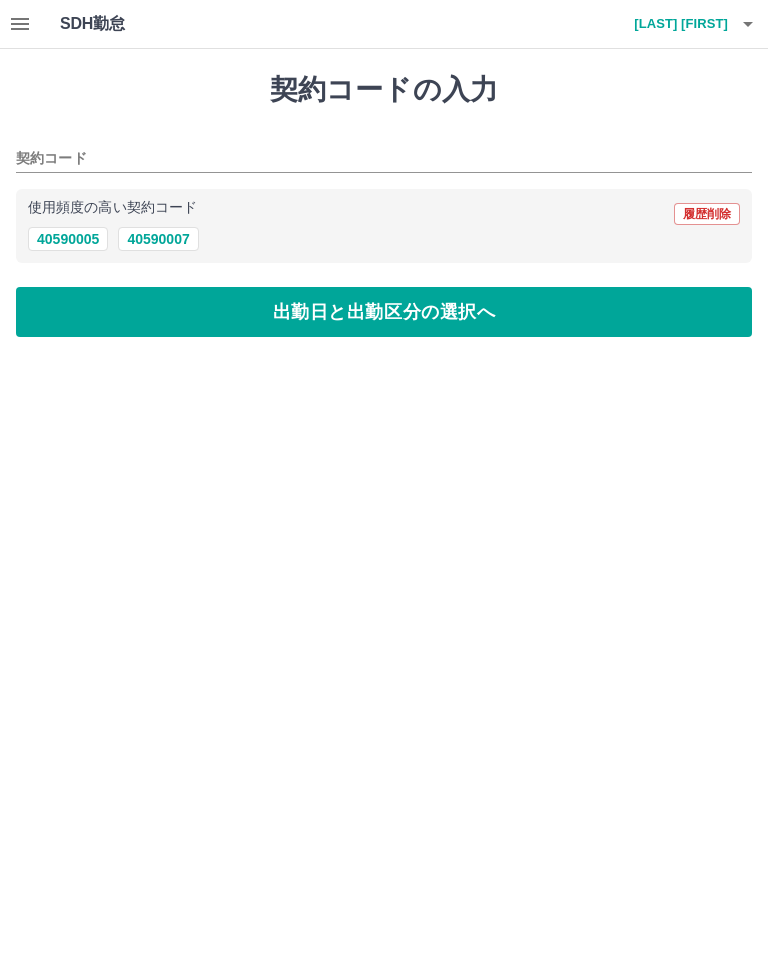 type on "********" 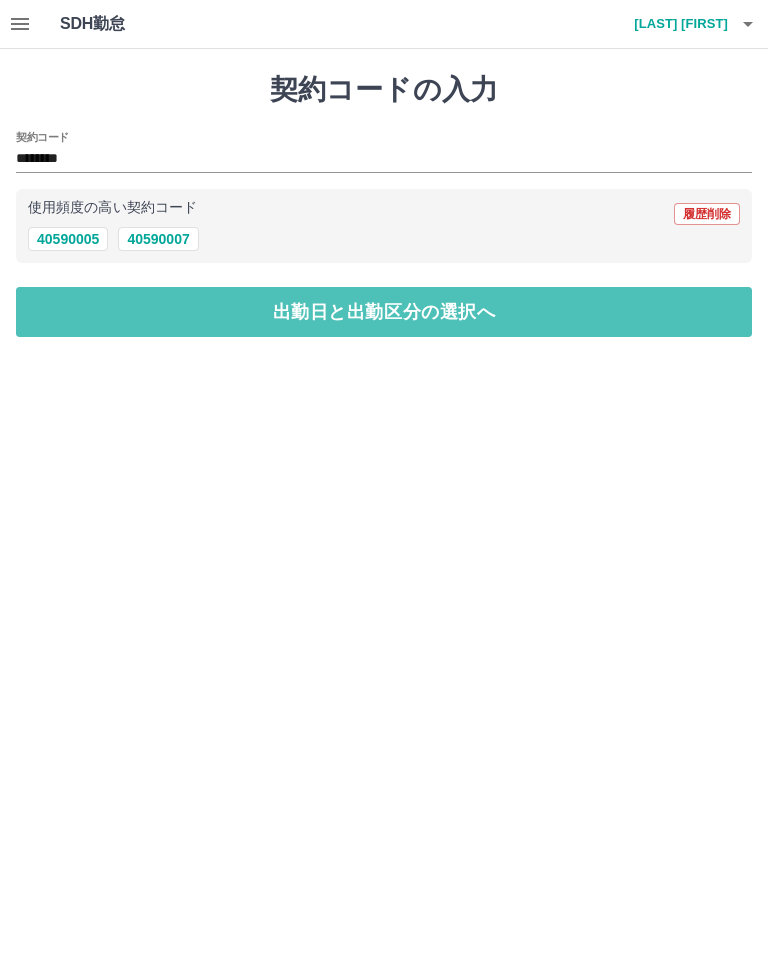 click on "出勤日と出勤区分の選択へ" at bounding box center [384, 312] 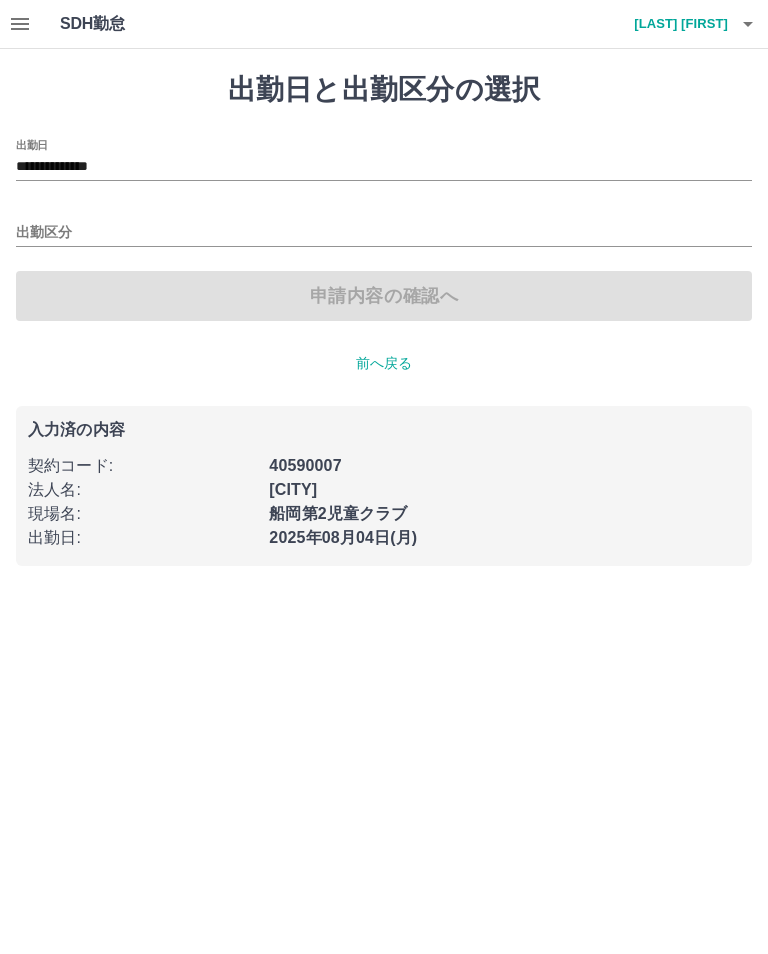 click on "出勤区分" at bounding box center [384, 233] 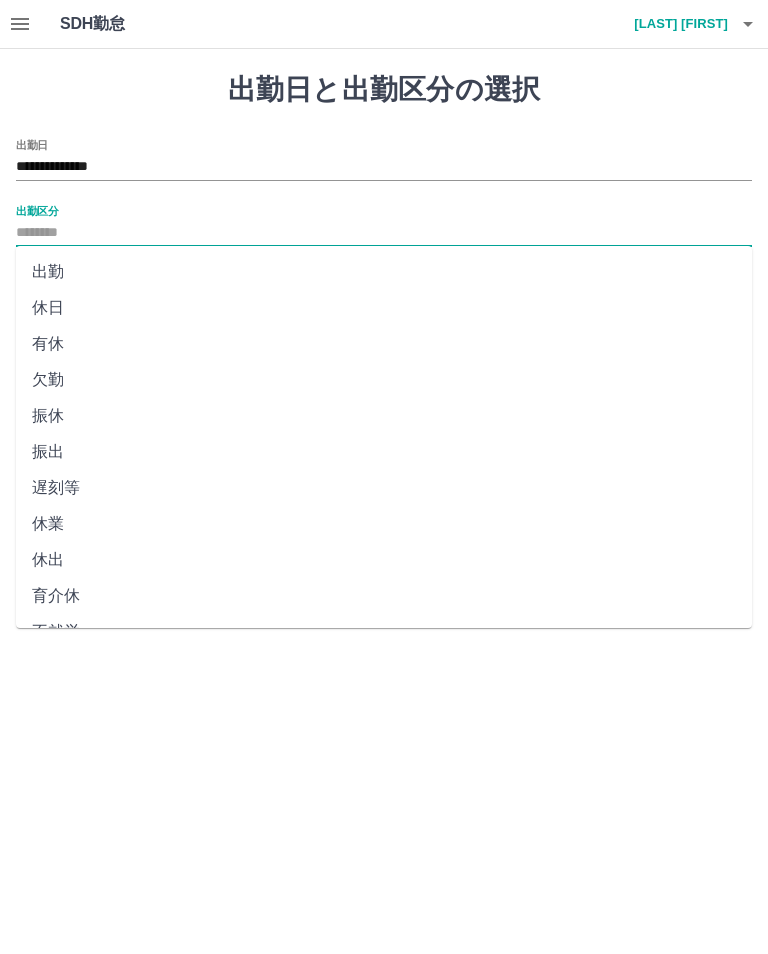 click on "出勤" at bounding box center (384, 272) 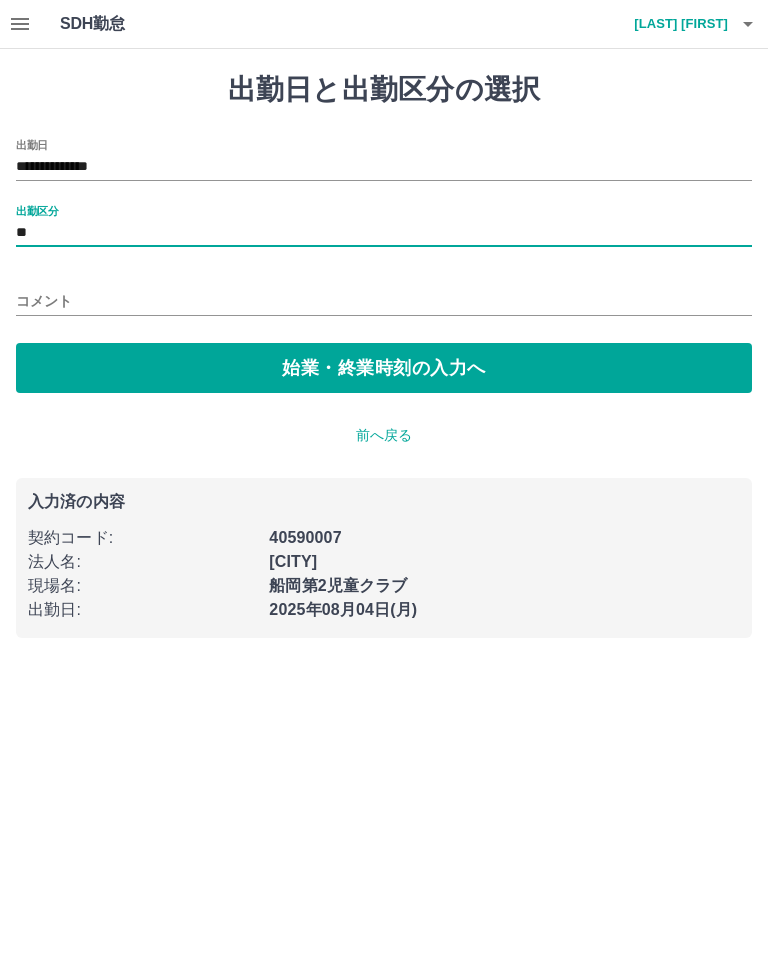 click on "始業・終業時刻の入力へ" at bounding box center (384, 368) 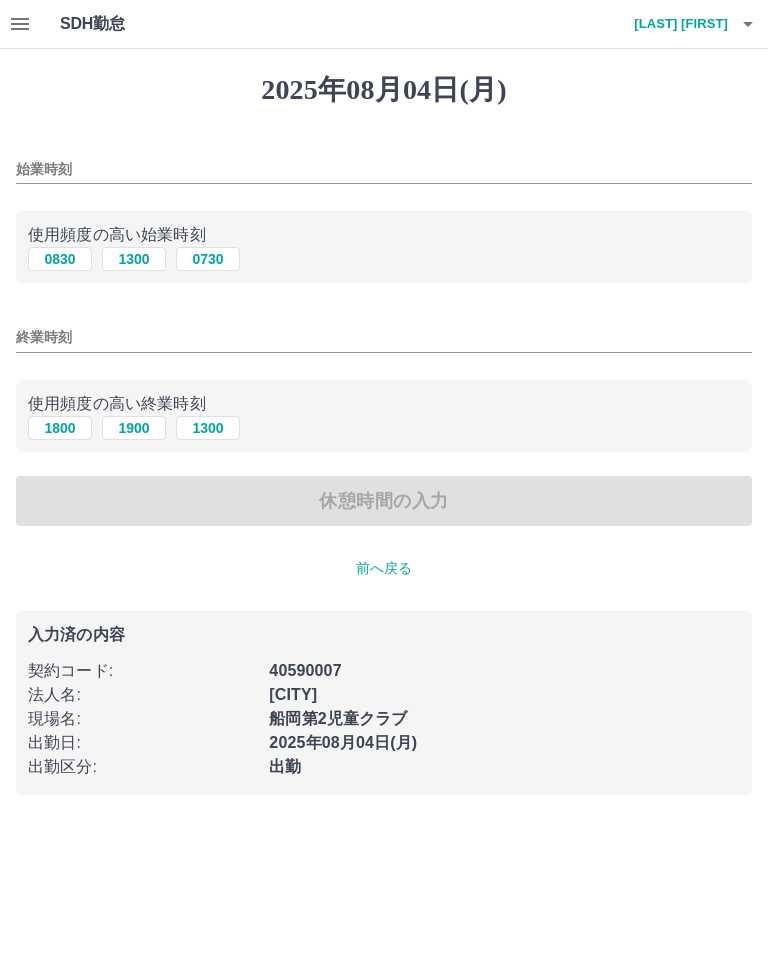 click on "0730" at bounding box center (208, 259) 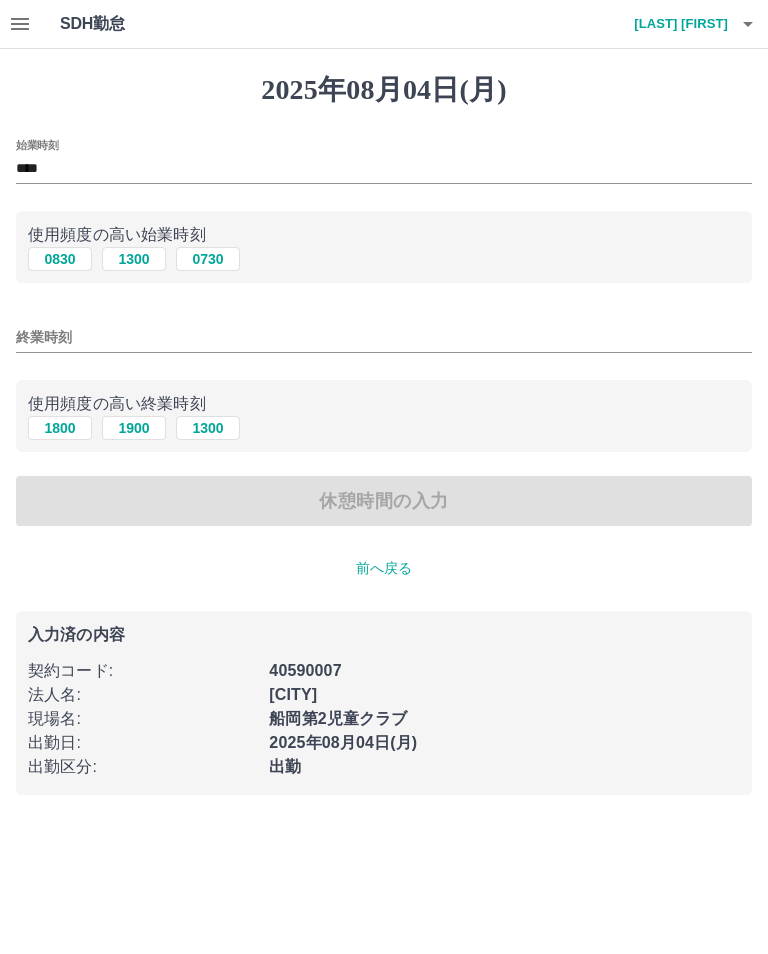 click on "前へ戻る" at bounding box center (384, 568) 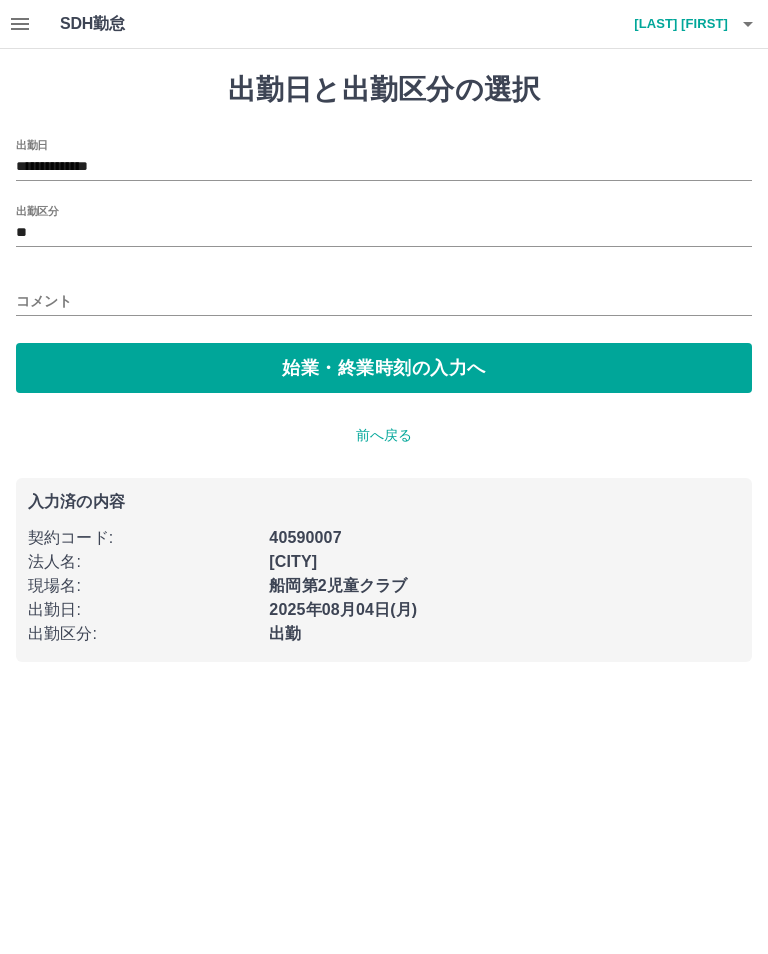 click on "前へ戻る" at bounding box center (384, 435) 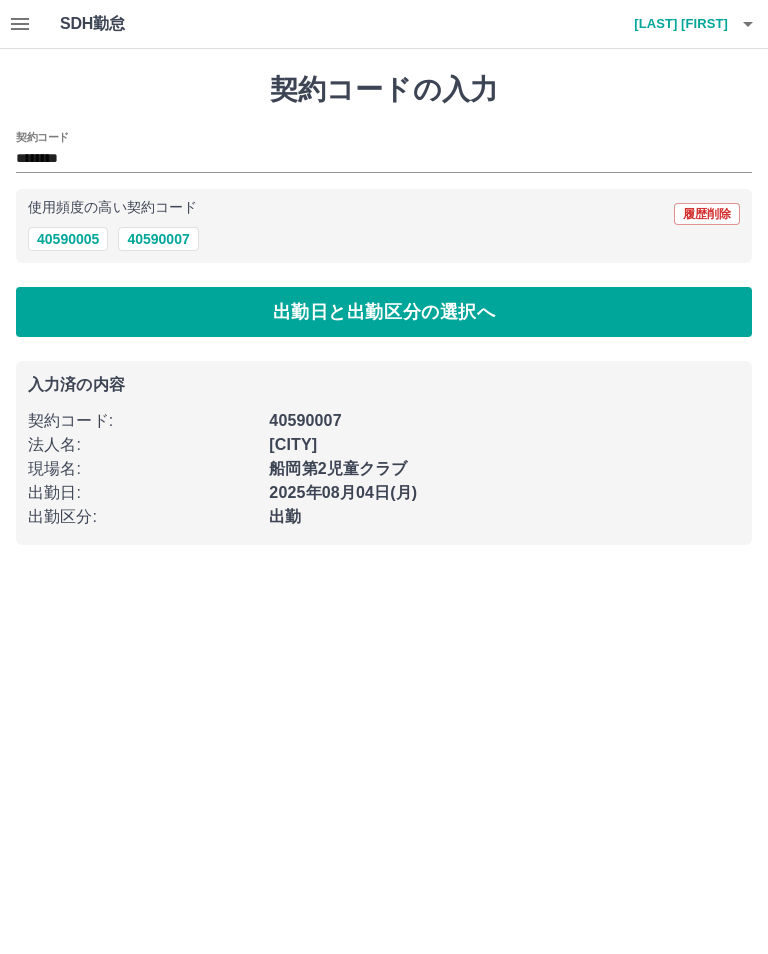 click on "40590005" at bounding box center (68, 239) 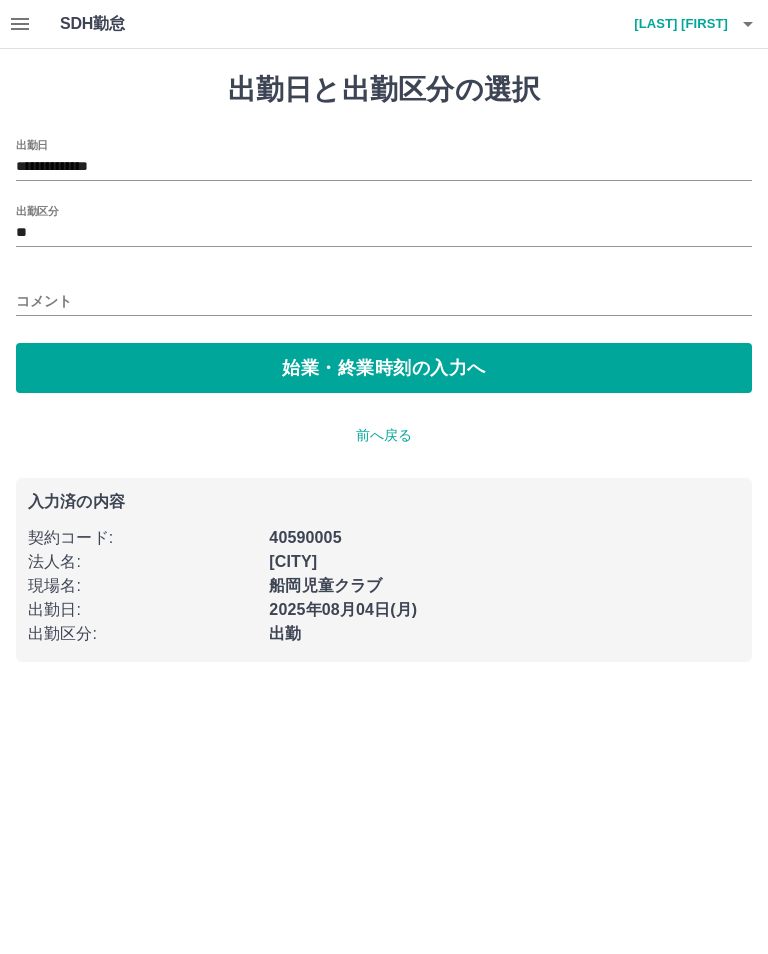 click on "始業・終業時刻の入力へ" at bounding box center [384, 368] 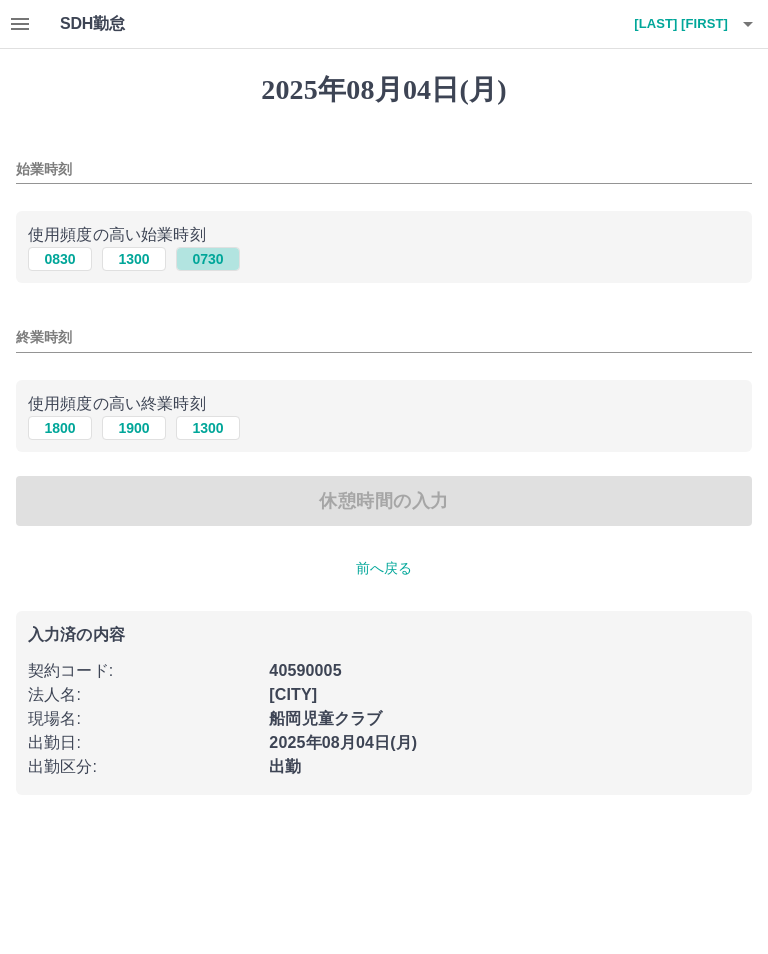 click on "0730" at bounding box center [208, 259] 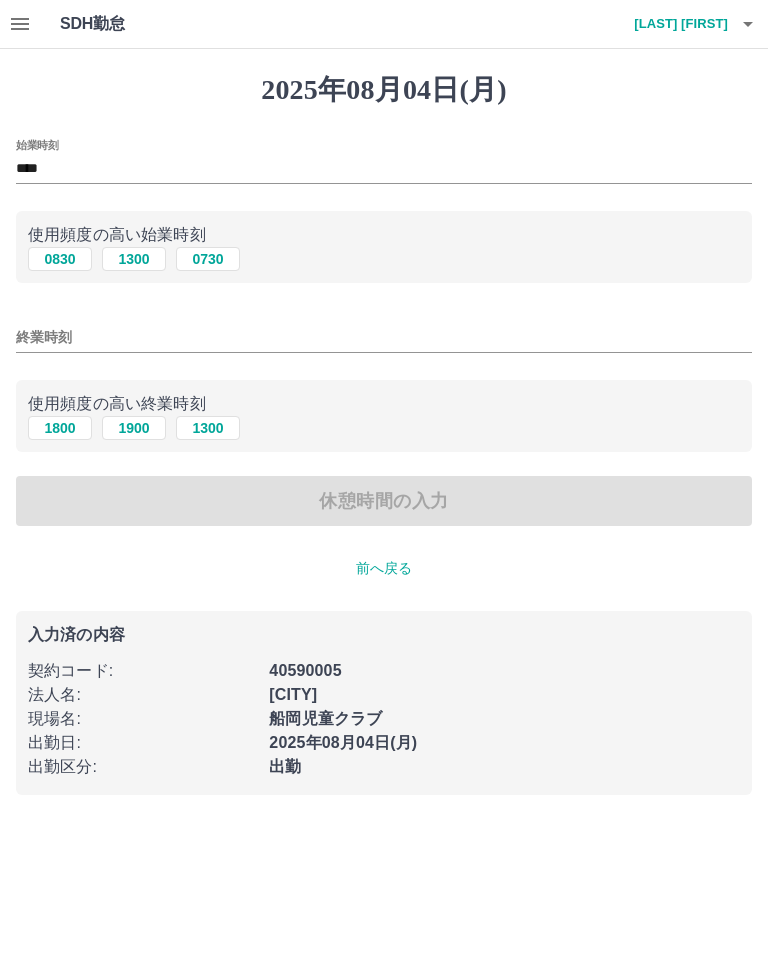 click on "終業時刻" at bounding box center (384, 337) 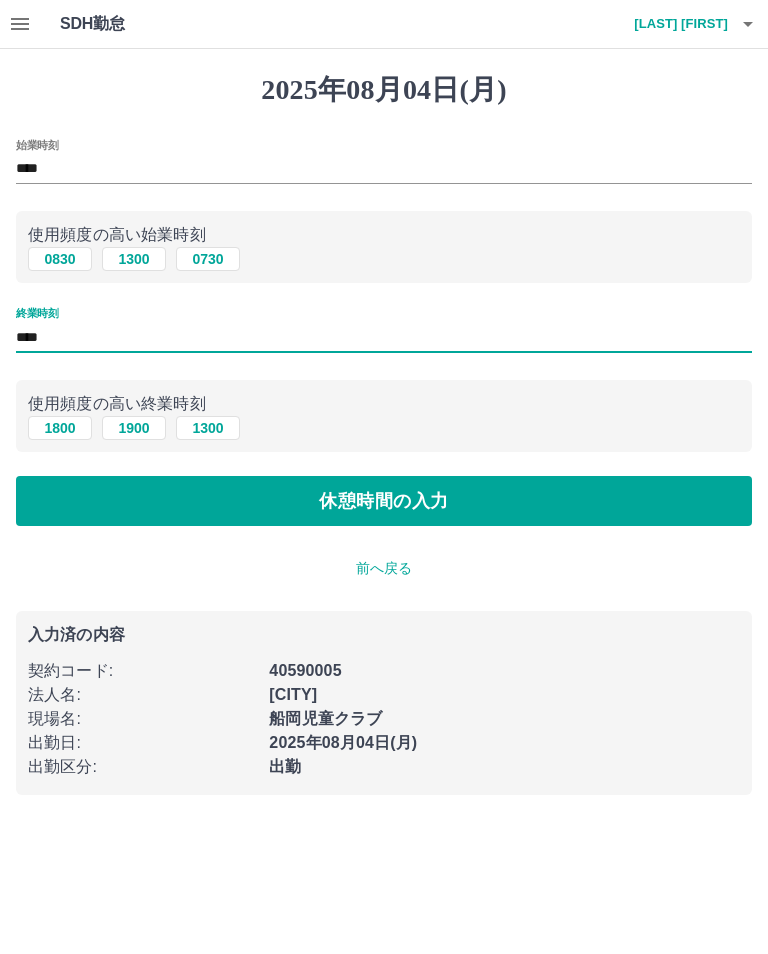 type on "****" 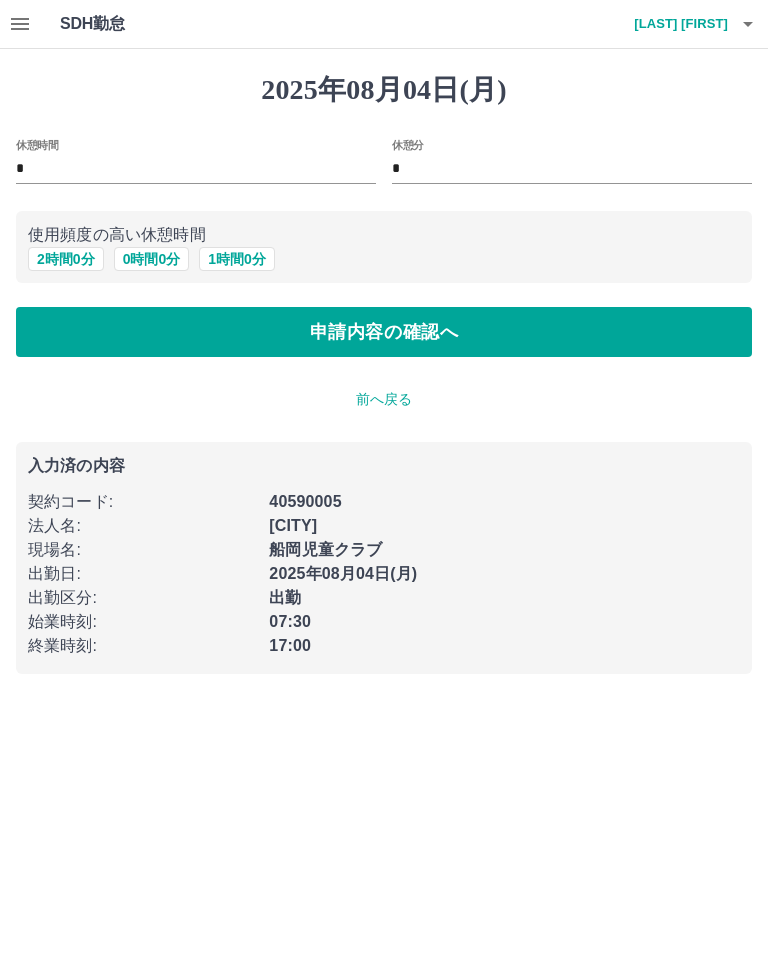 click on "1 時間 0 分" at bounding box center (237, 259) 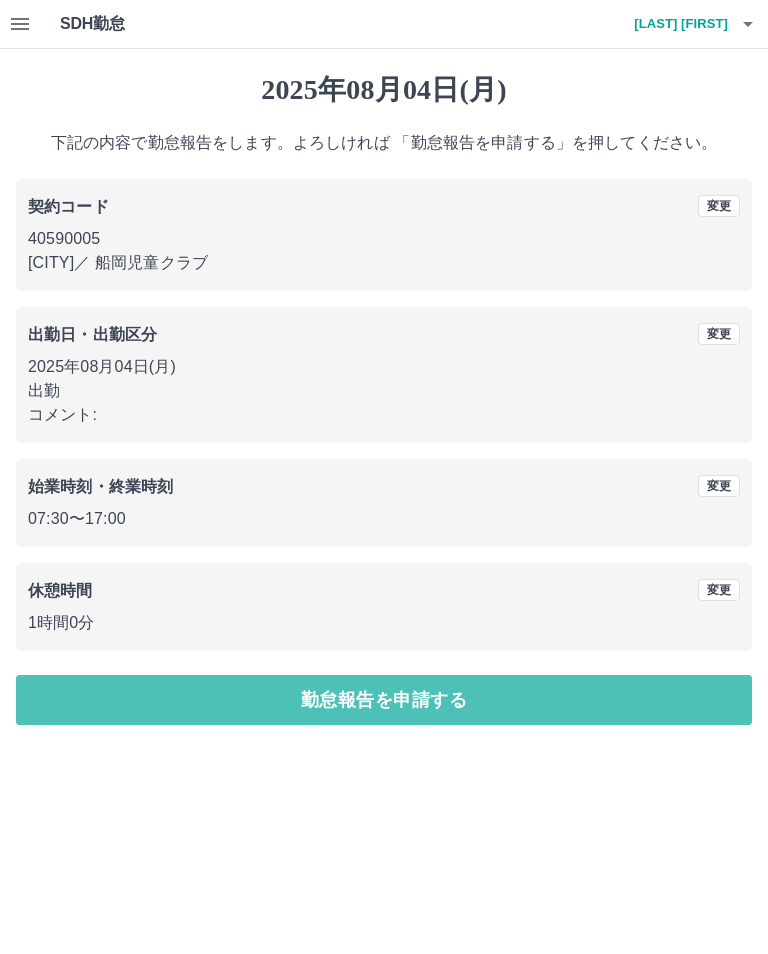 click on "勤怠報告を申請する" at bounding box center (384, 700) 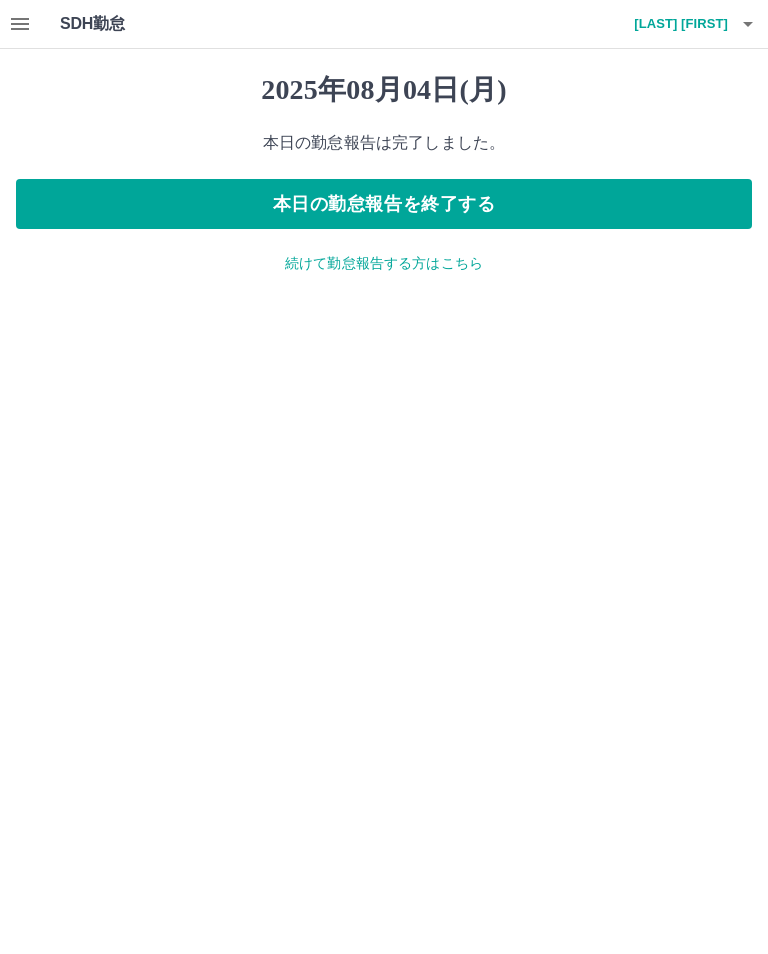 click on "本日の勤怠報告を終了する" at bounding box center (384, 204) 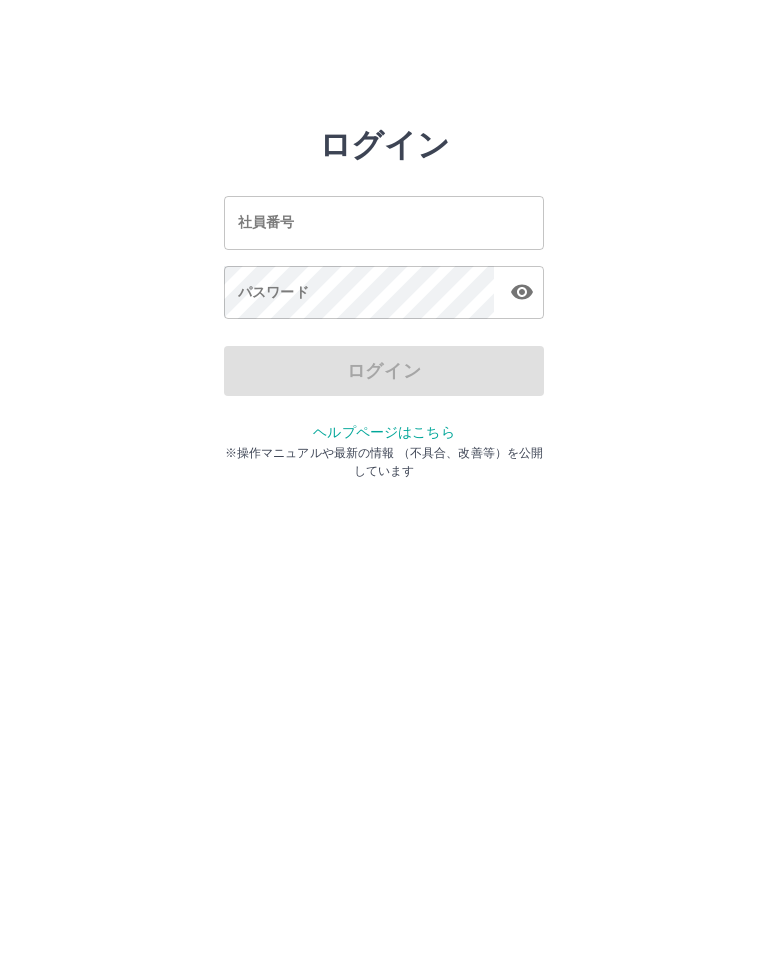 scroll, scrollTop: 0, scrollLeft: 0, axis: both 